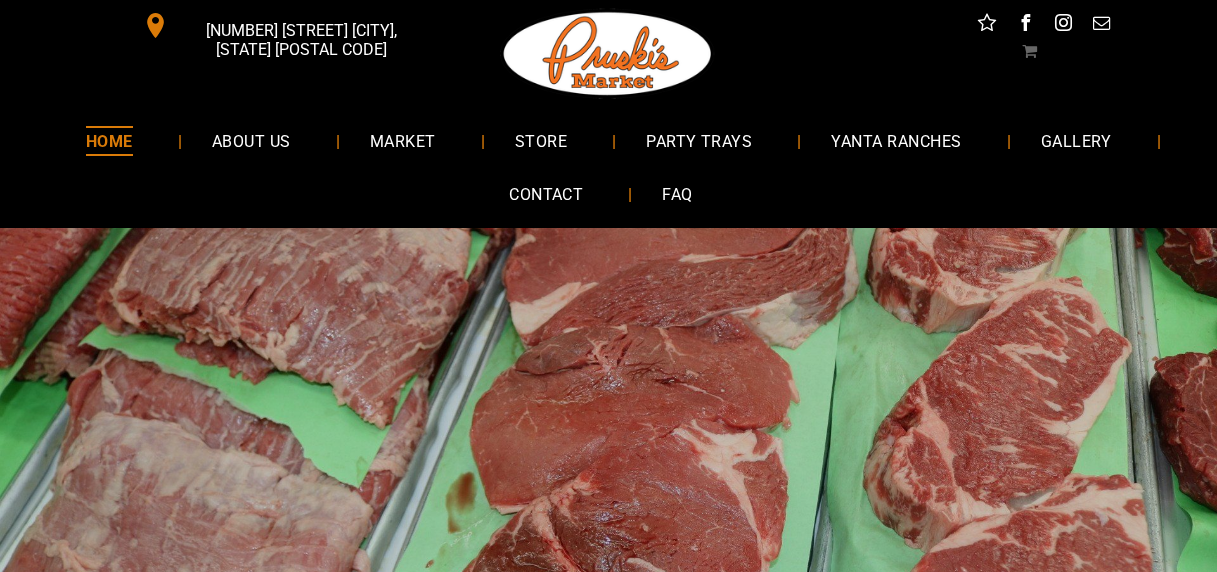 scroll, scrollTop: 0, scrollLeft: 0, axis: both 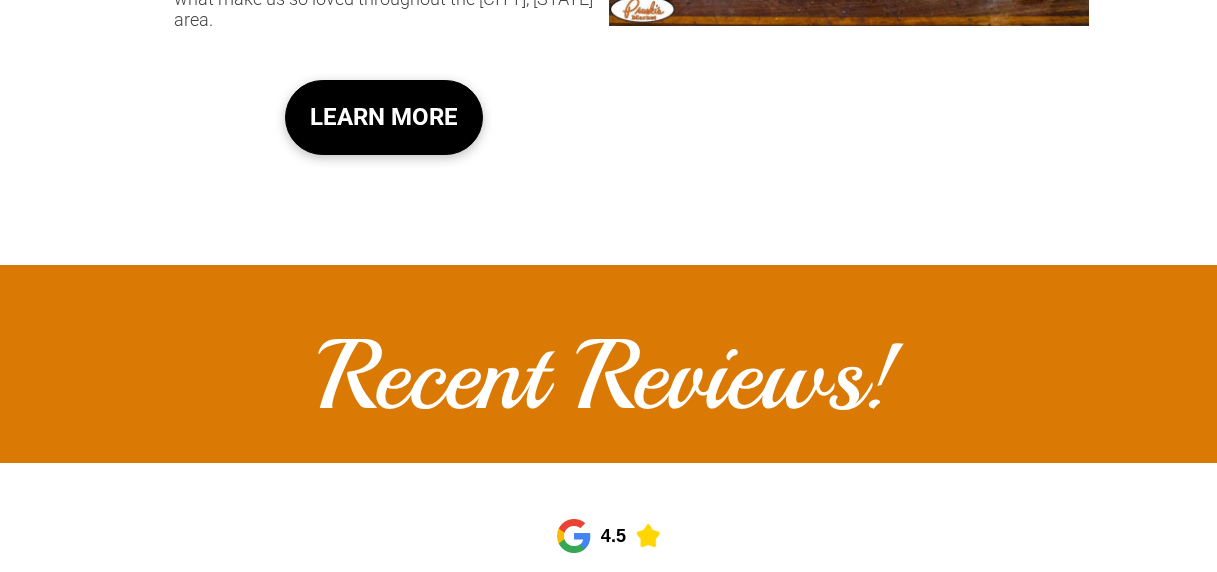 click on "LEARN MORE" at bounding box center (384, 117) 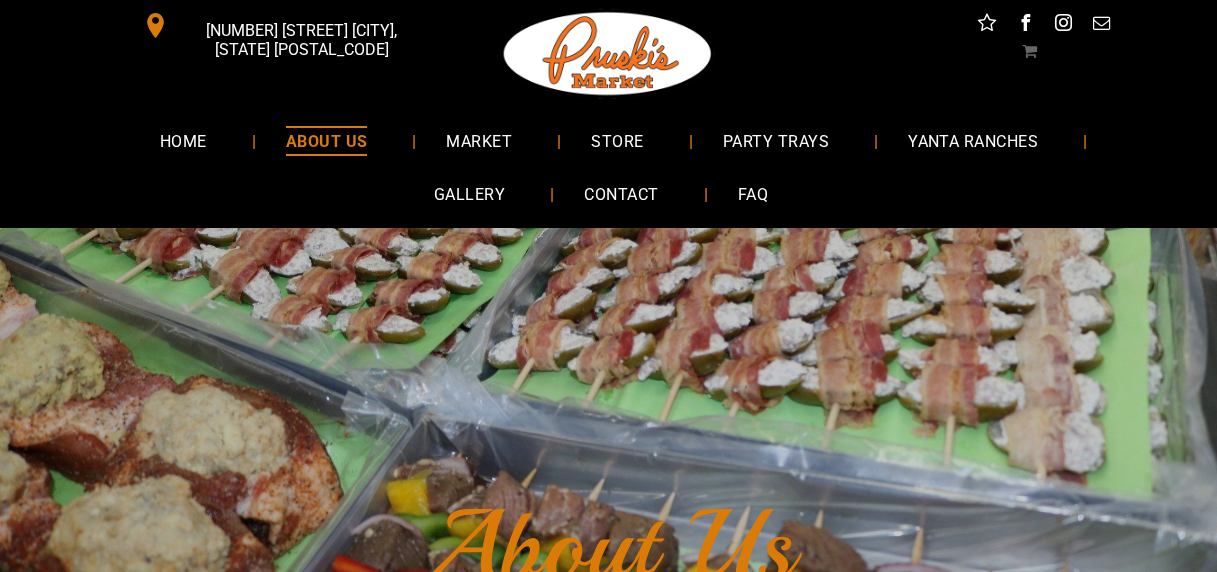 scroll, scrollTop: 200, scrollLeft: 0, axis: vertical 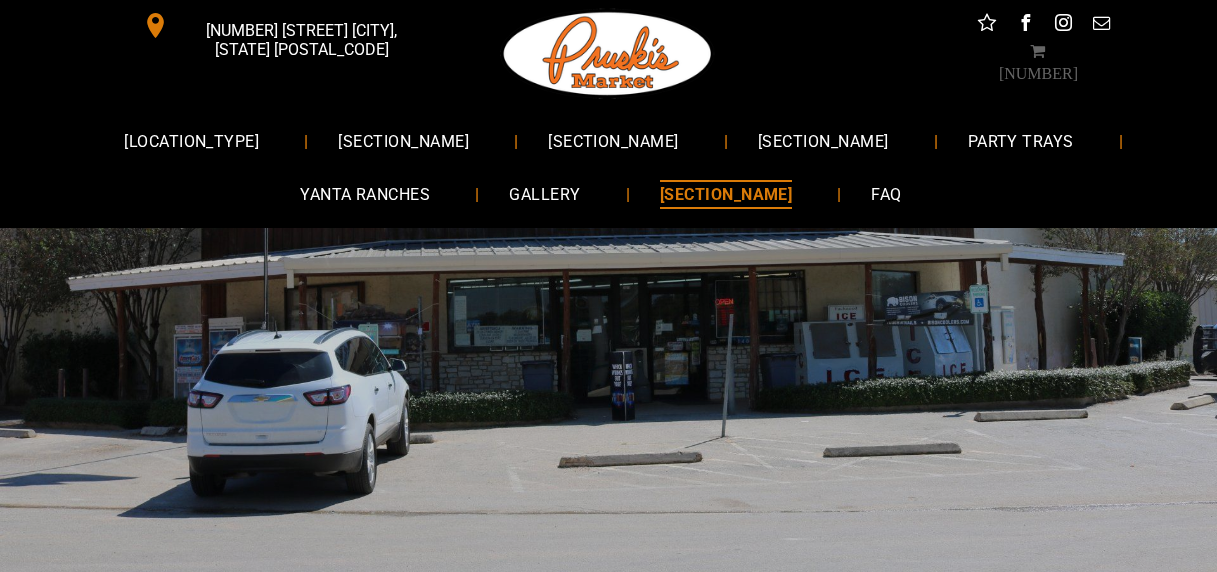 click on "[NUMBER] [STREET]  [CITY], [STATE] [POSTAL_CODE]" at bounding box center (301, 40) 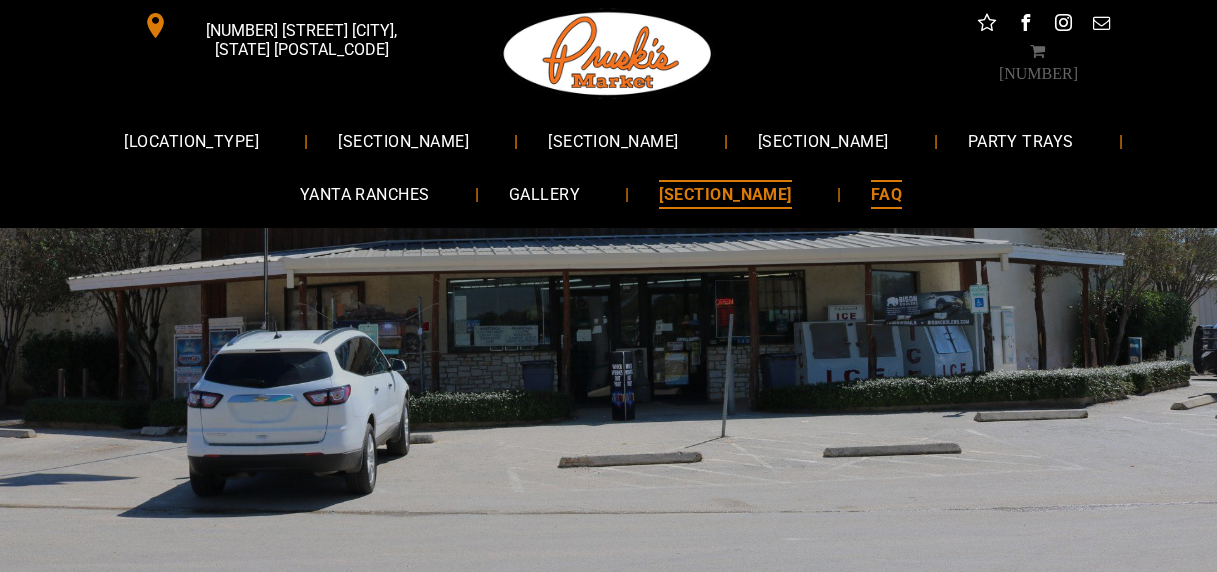 click on "FAQ" at bounding box center (886, 194) 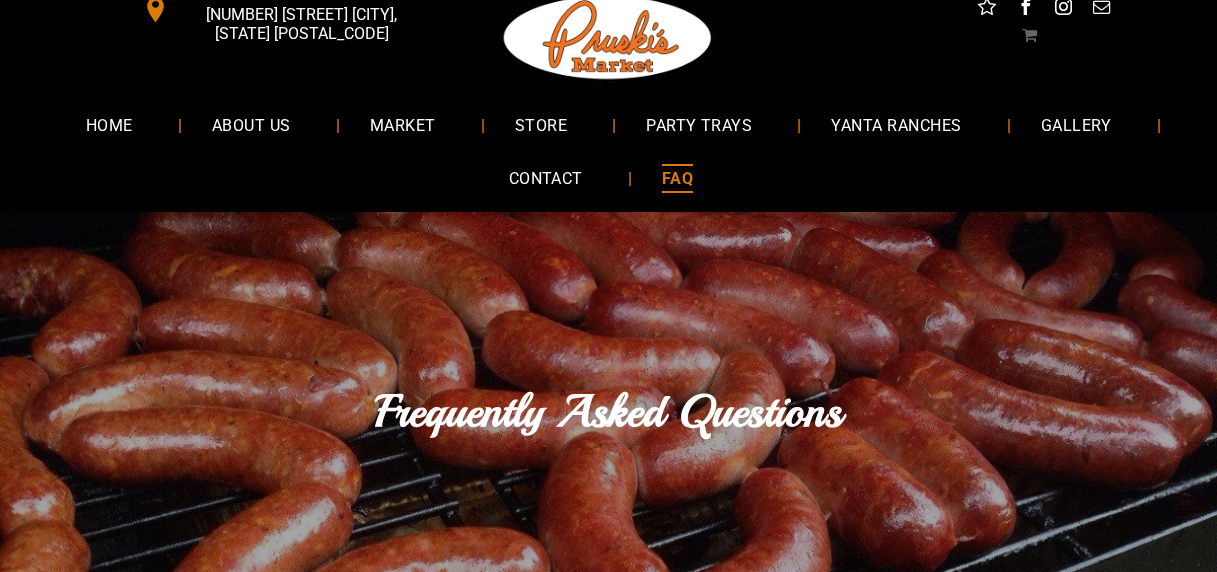 scroll, scrollTop: 0, scrollLeft: 0, axis: both 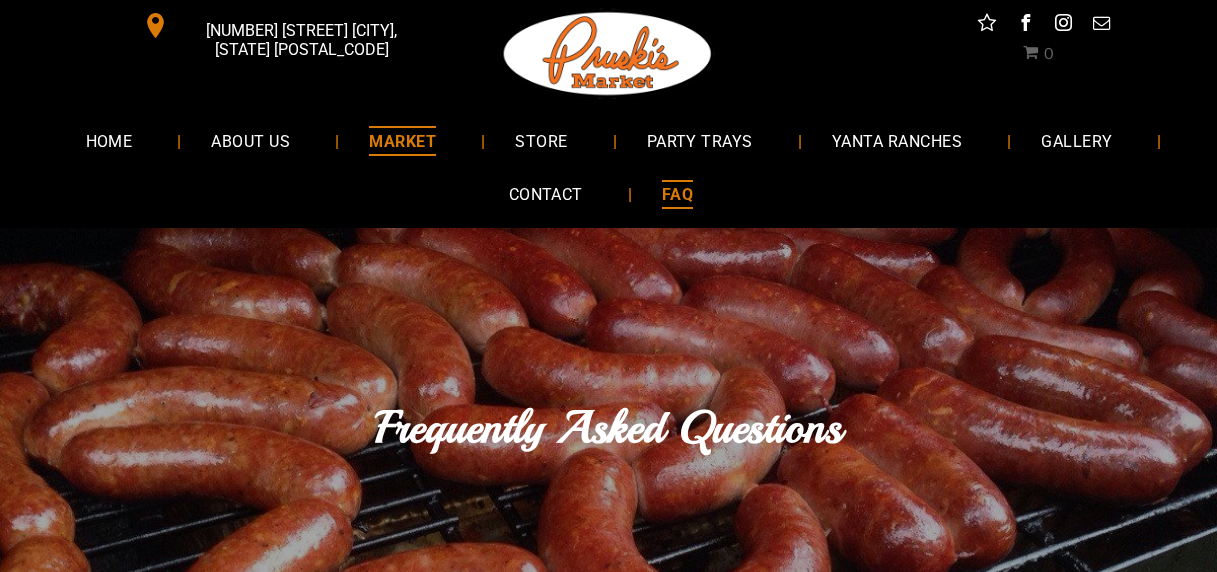 click on "MARKET" at bounding box center [402, 140] 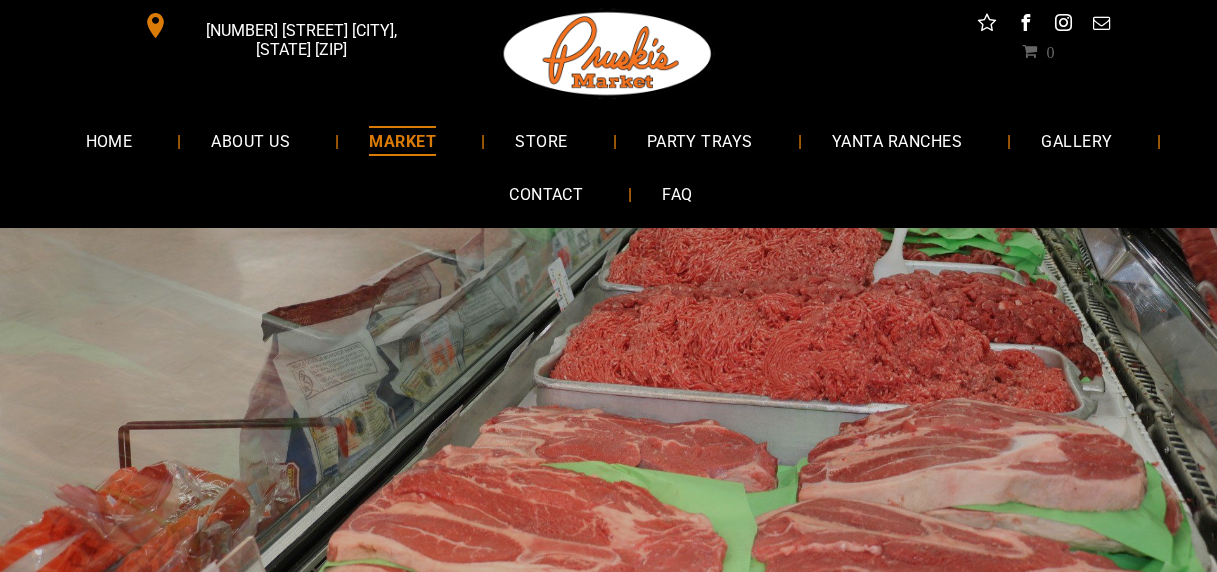 scroll, scrollTop: 0, scrollLeft: 0, axis: both 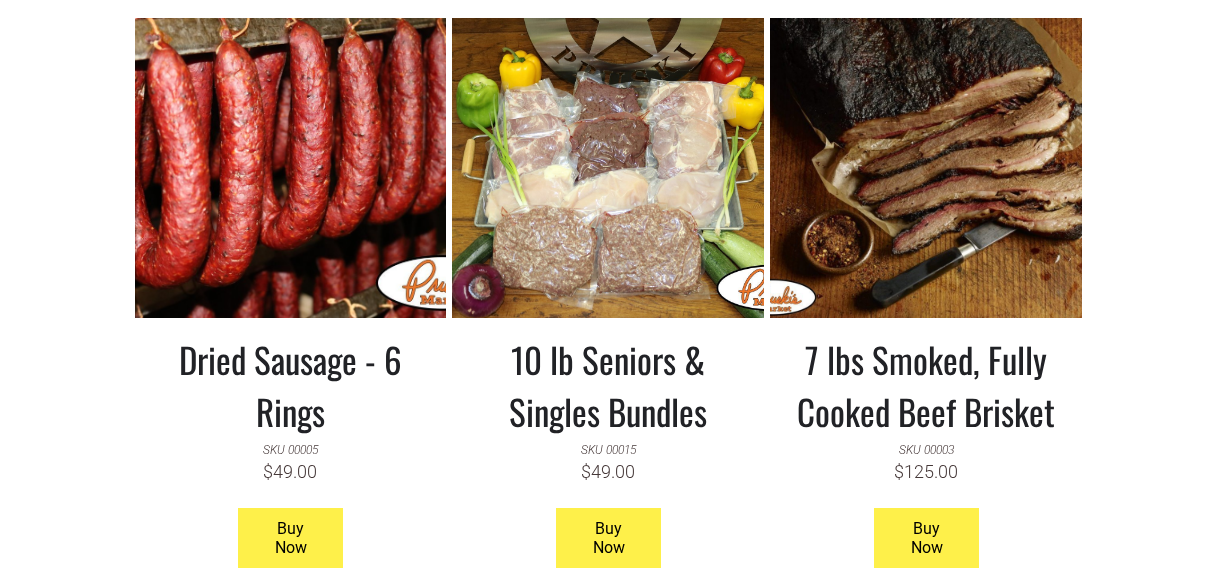 click on "Dried Sausage - 6 Rings" at bounding box center [291, 385] 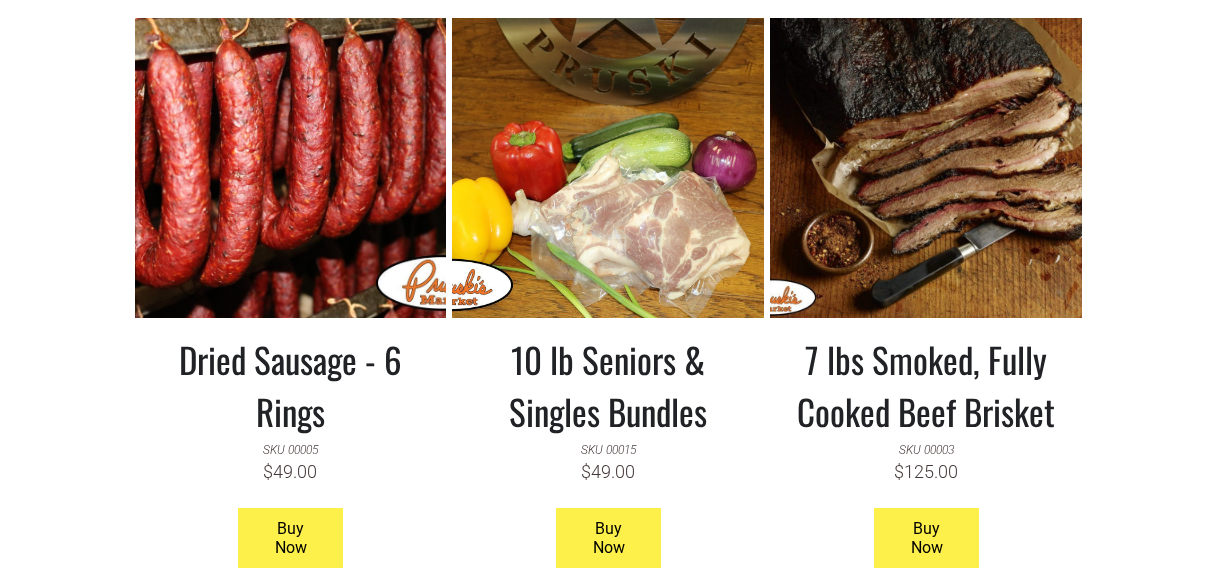 click at bounding box center [608, 168] 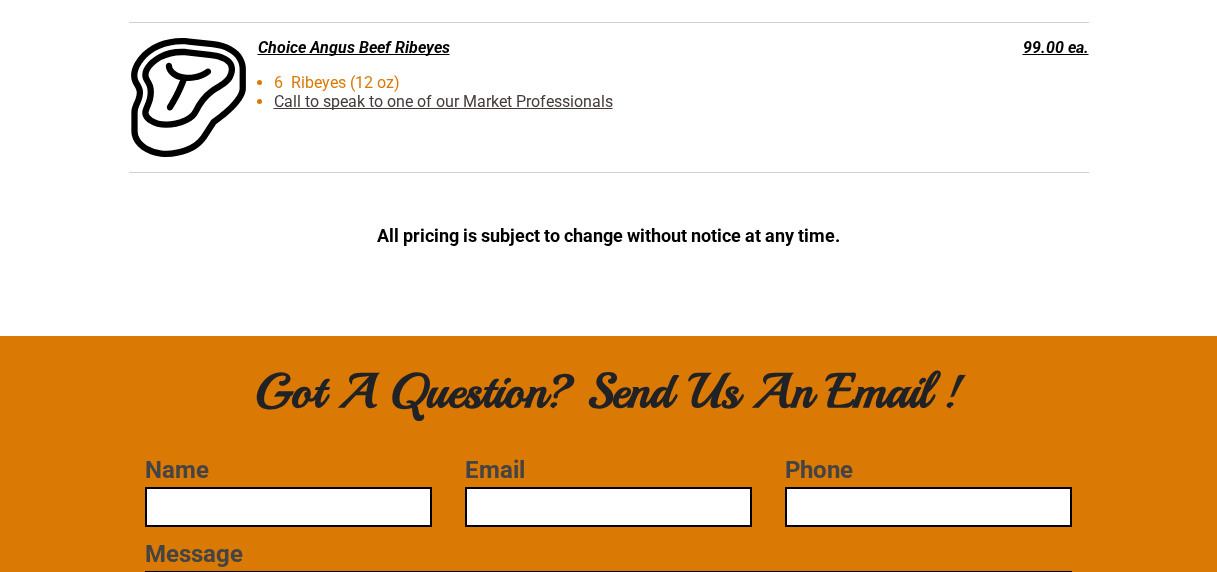 scroll, scrollTop: 5366, scrollLeft: 0, axis: vertical 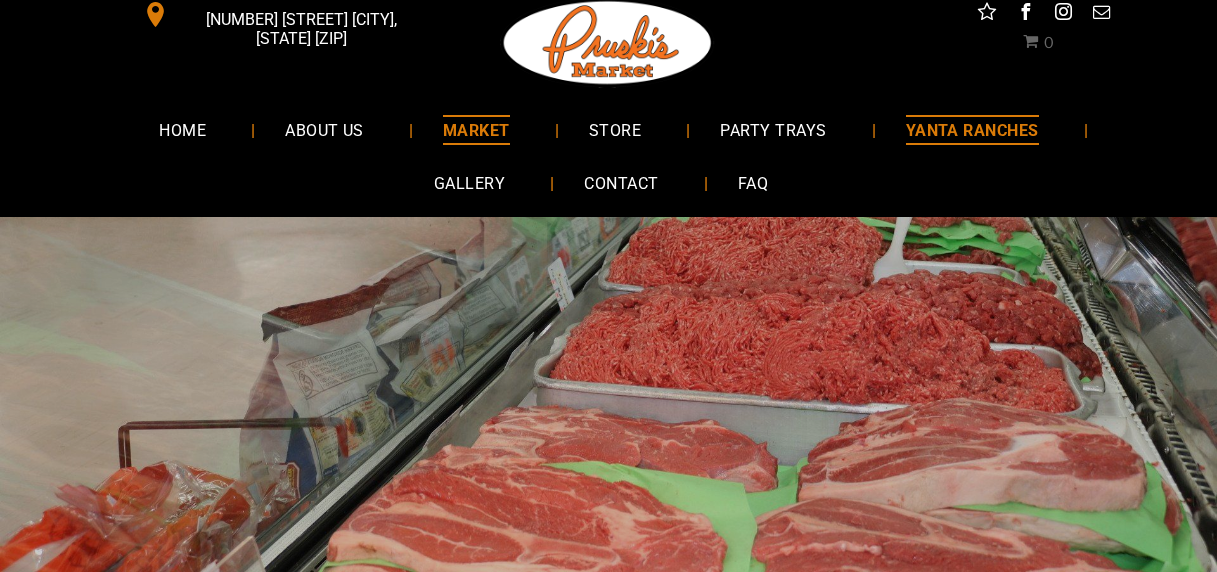 click on "YANTA RANCHES" at bounding box center [972, 129] 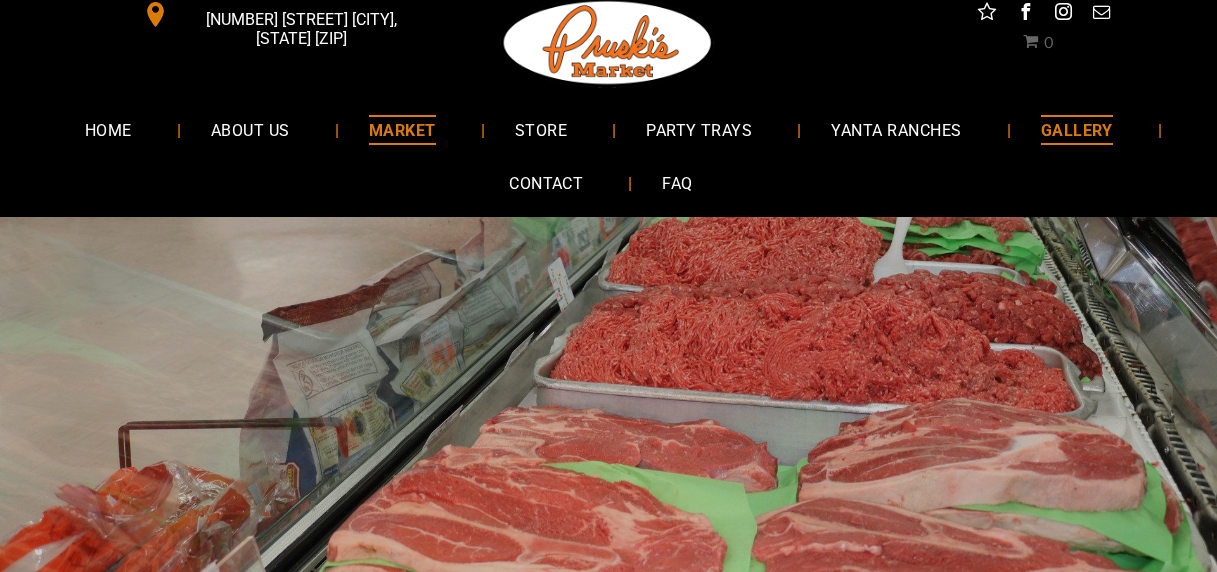 click on "GALLERY" at bounding box center (1077, 129) 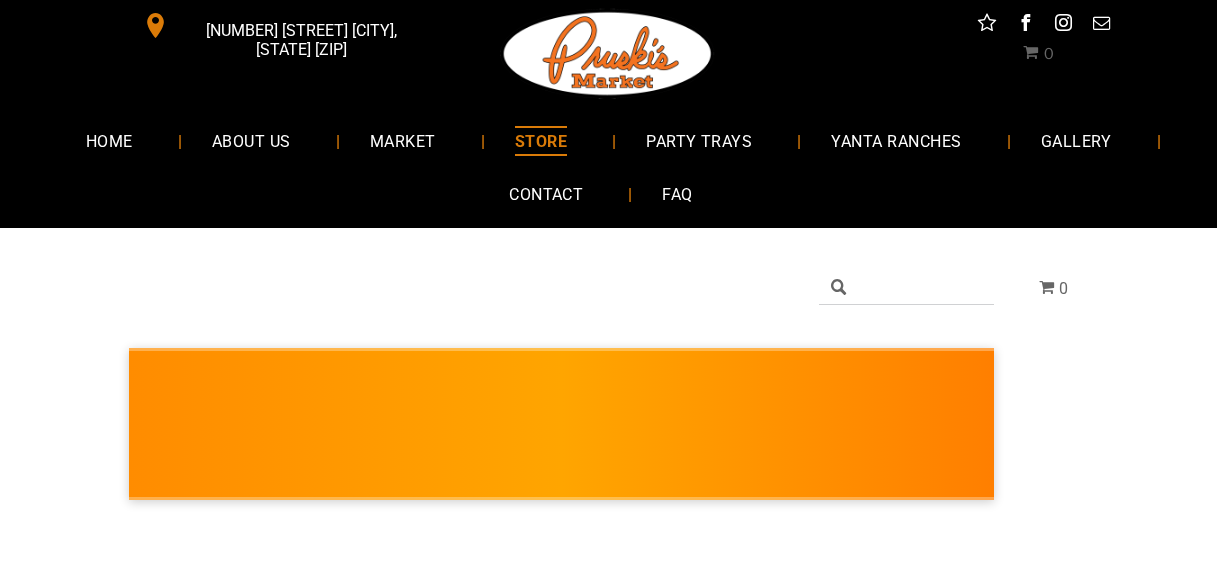 scroll, scrollTop: 0, scrollLeft: 0, axis: both 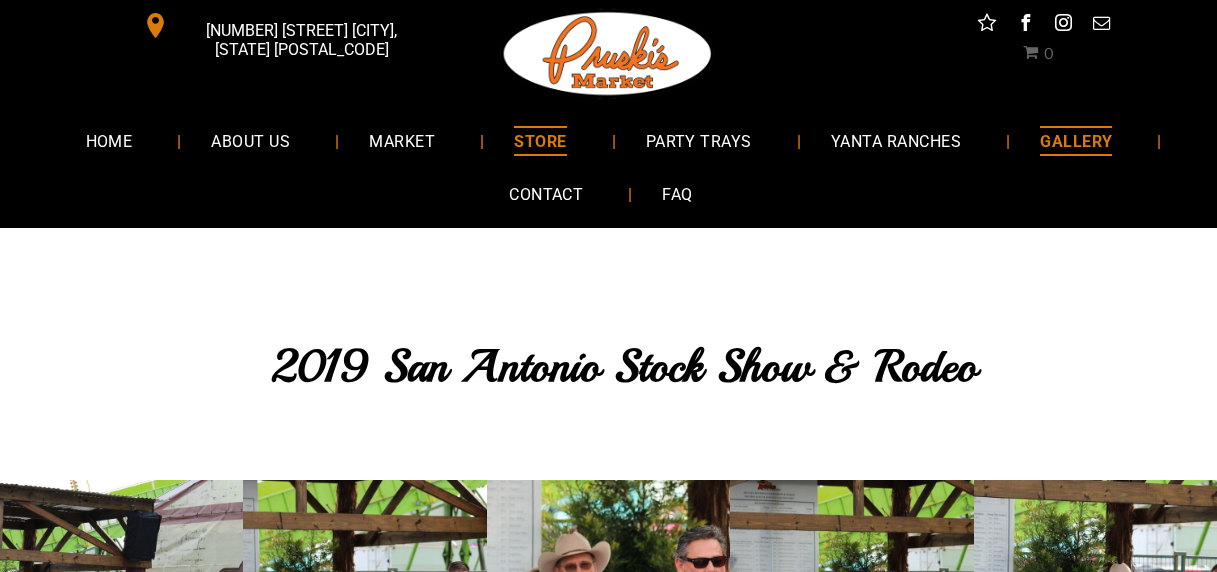 click on "STORE" at bounding box center (540, 140) 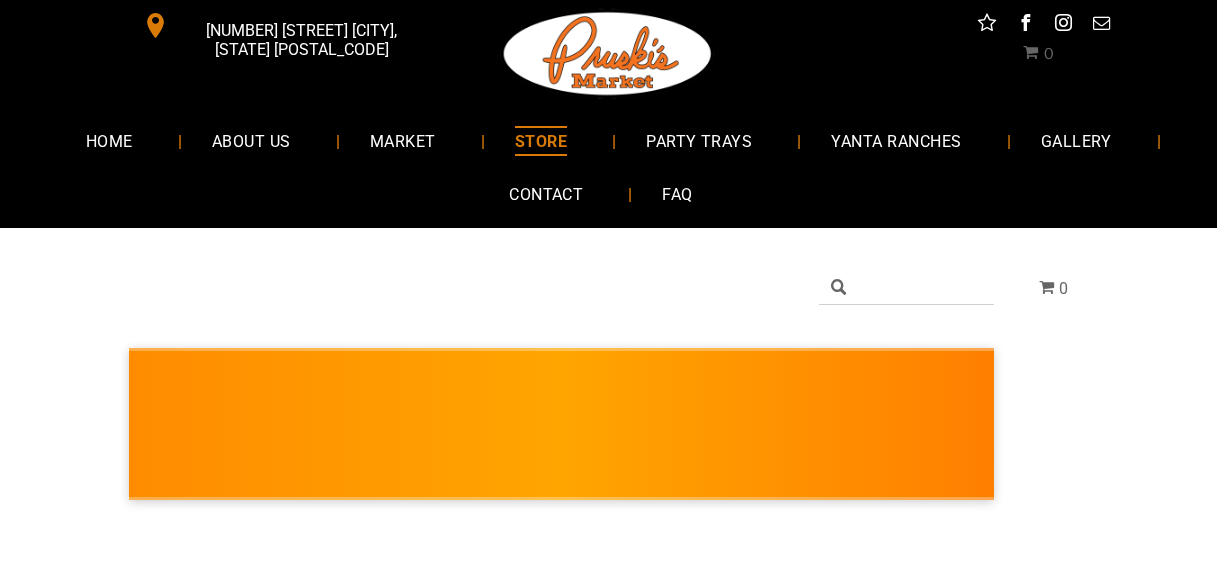 scroll, scrollTop: 0, scrollLeft: 0, axis: both 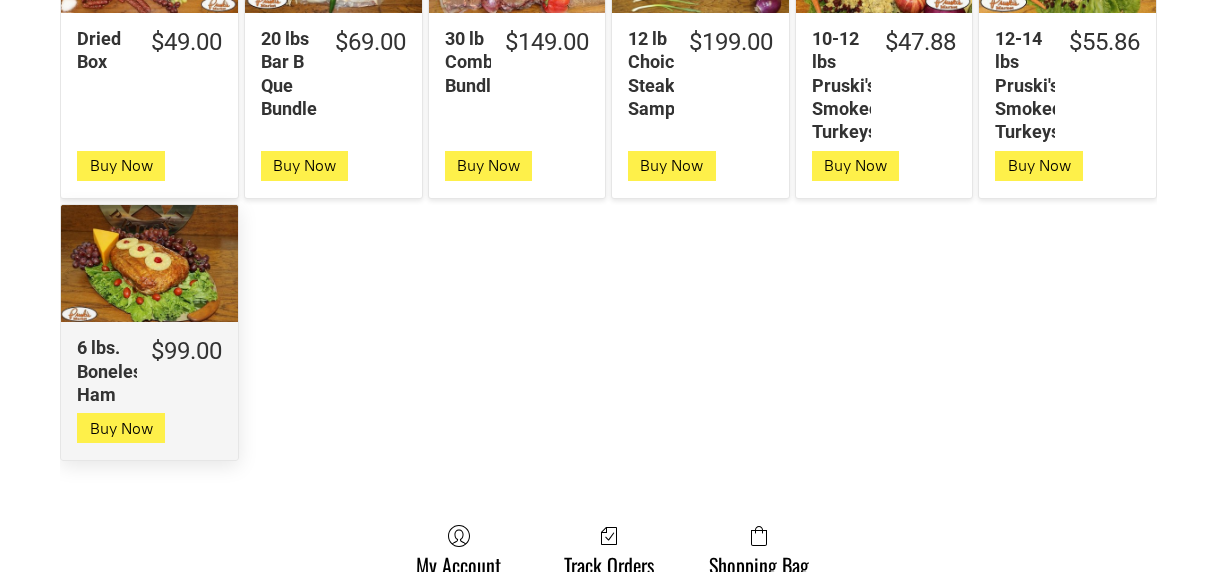 click on "6 lbs. Boneless Ham" 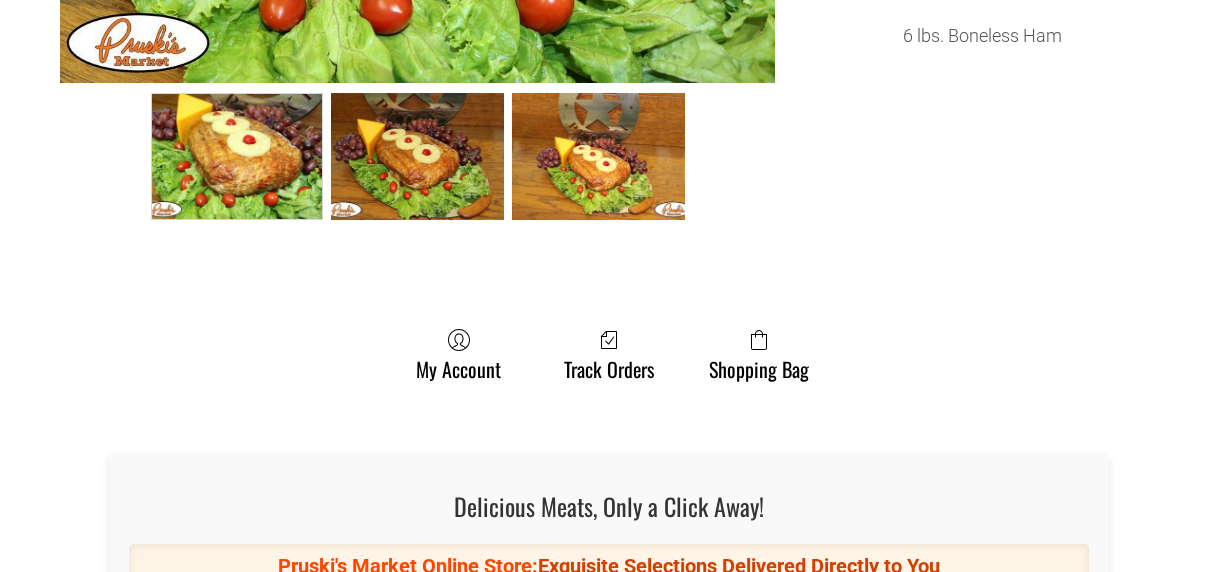 scroll, scrollTop: 866, scrollLeft: 0, axis: vertical 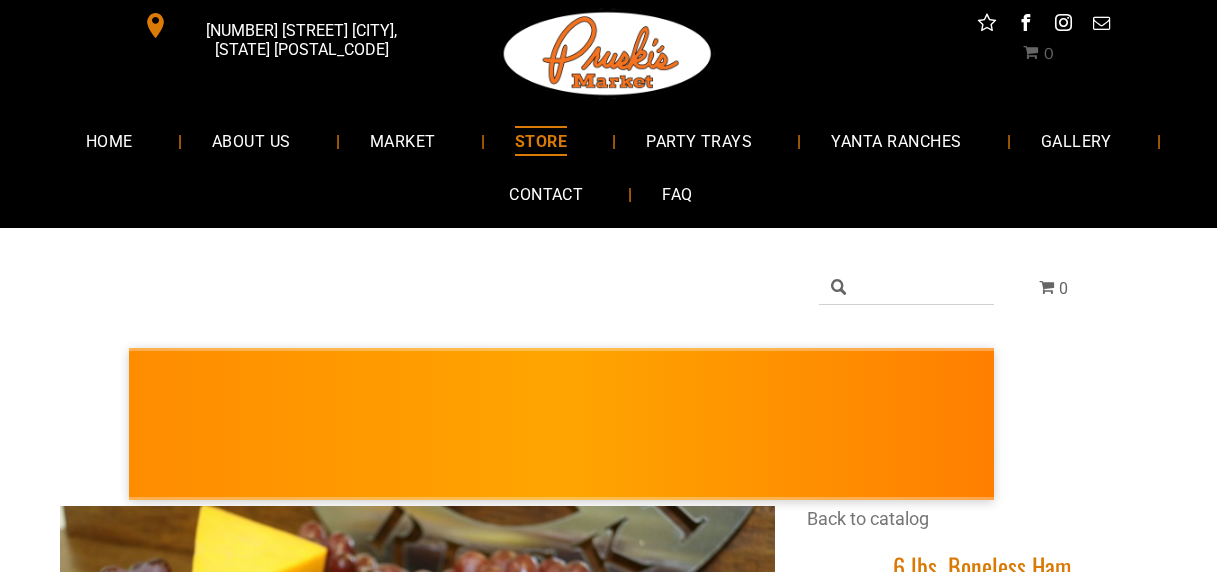 click at bounding box center (906, 288) 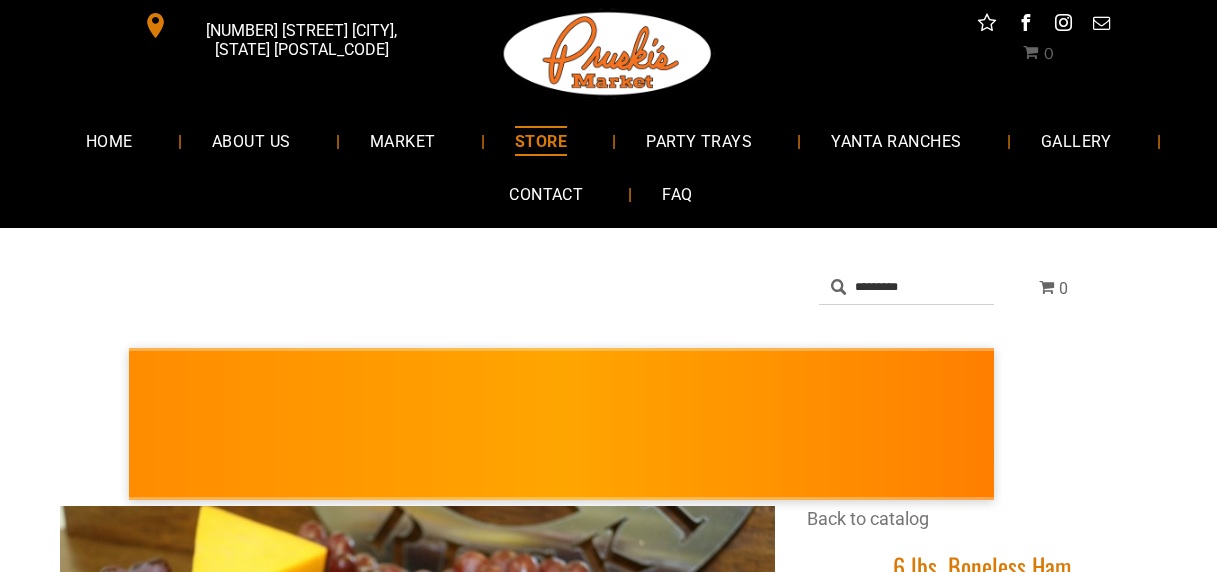type on "*********" 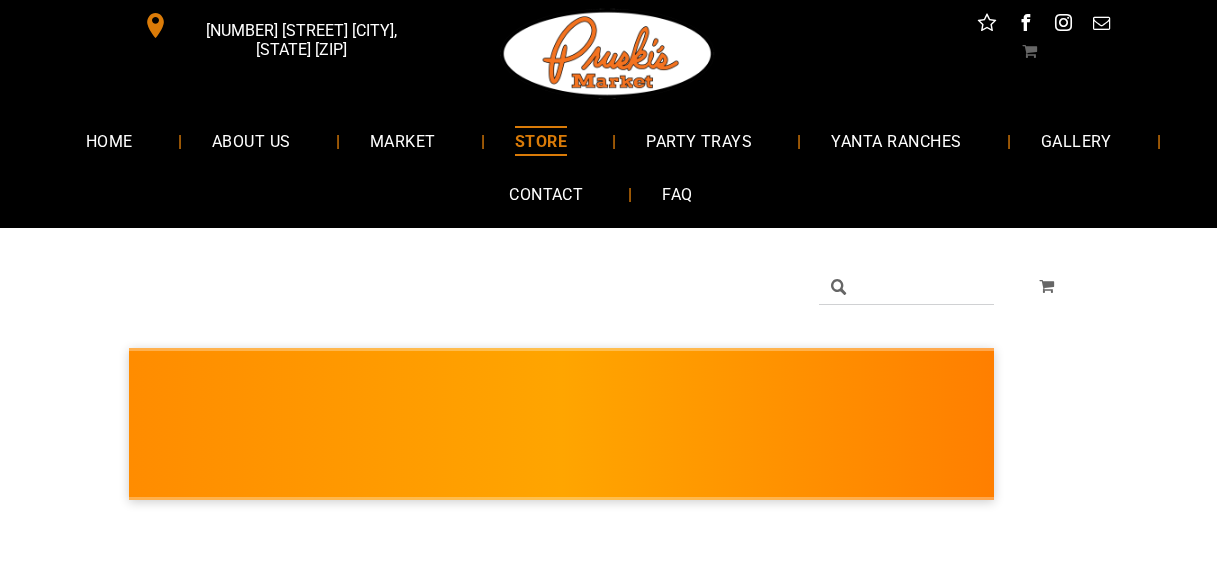 scroll, scrollTop: 68, scrollLeft: 0, axis: vertical 